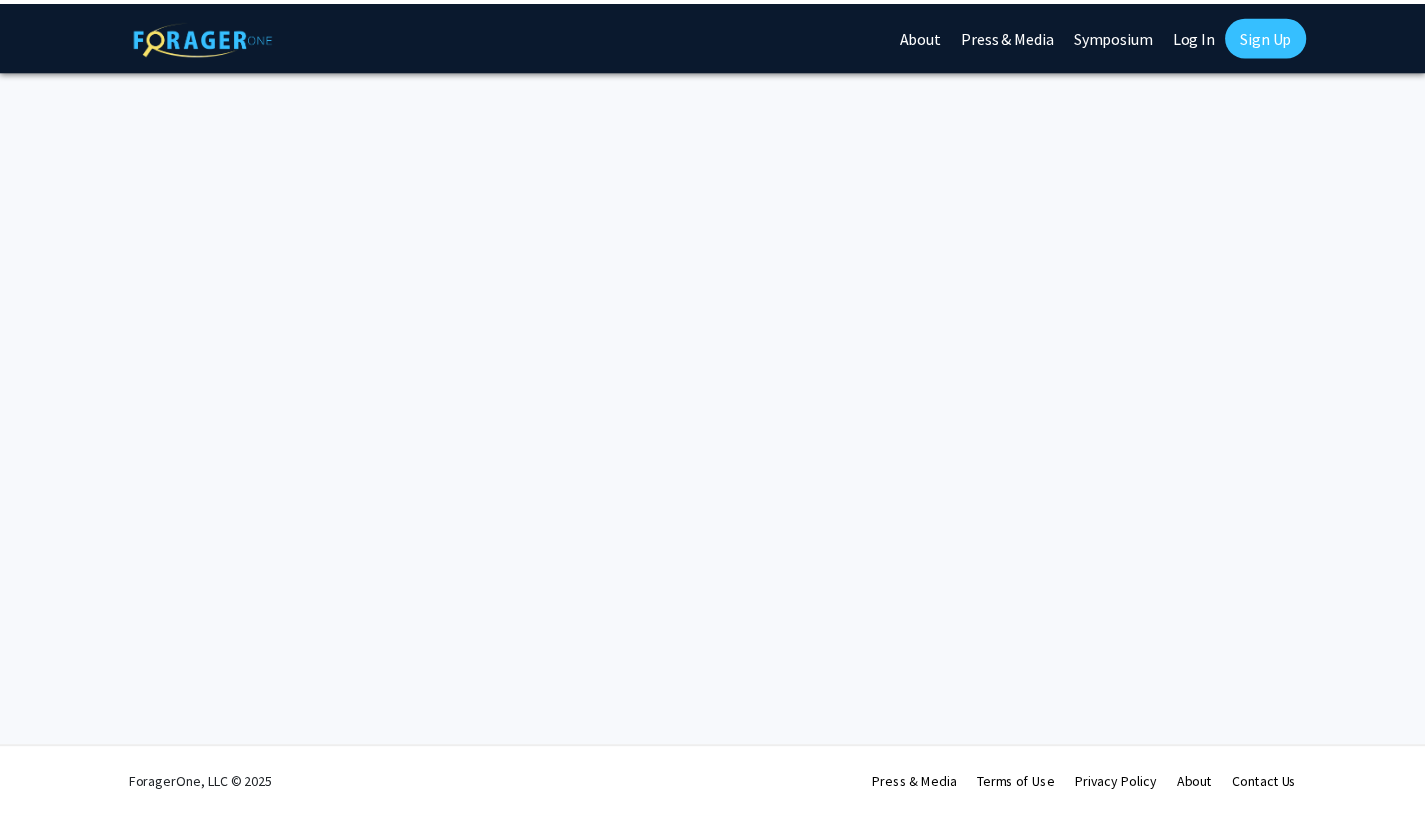 scroll, scrollTop: 0, scrollLeft: 0, axis: both 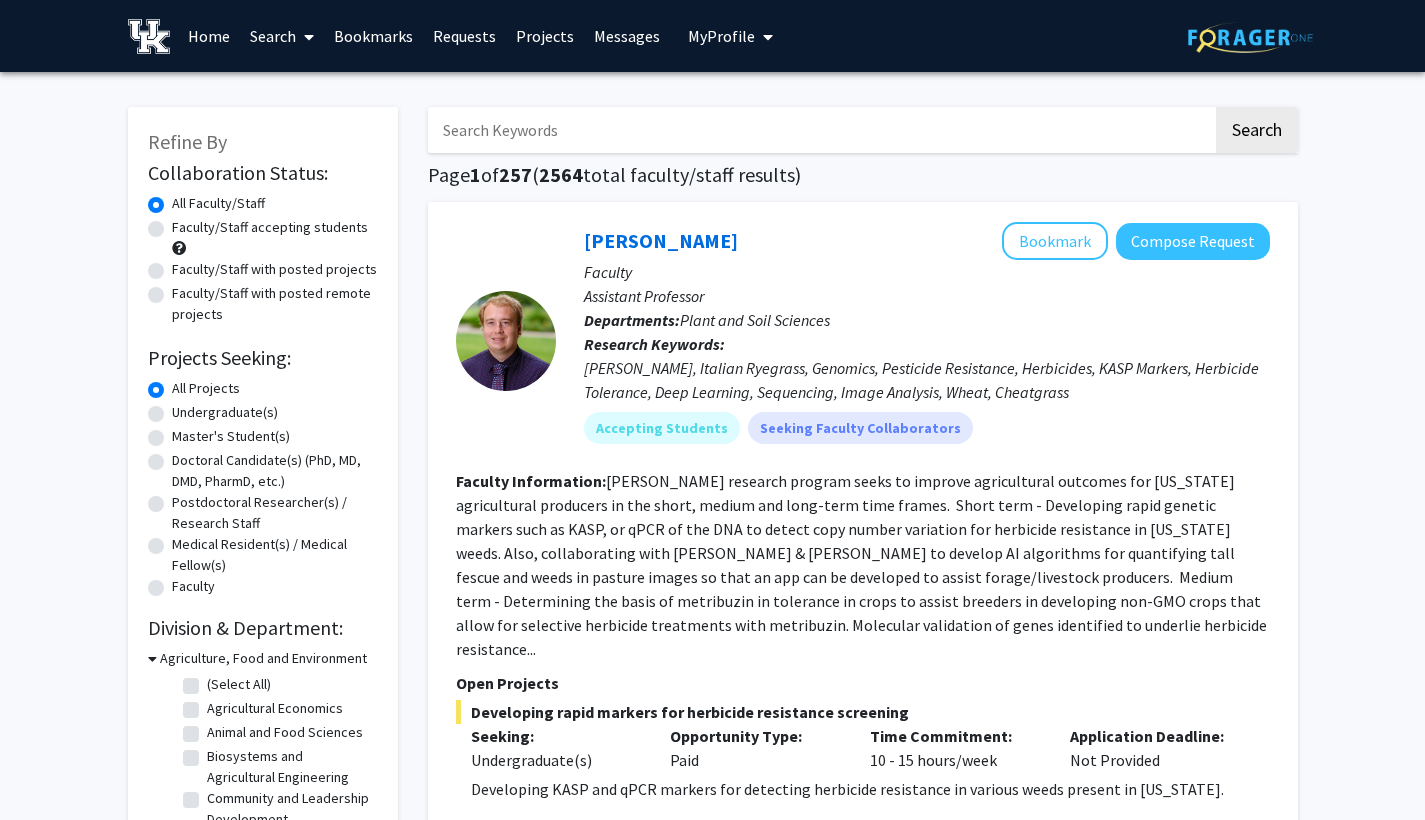 click on "Undergraduate(s)" 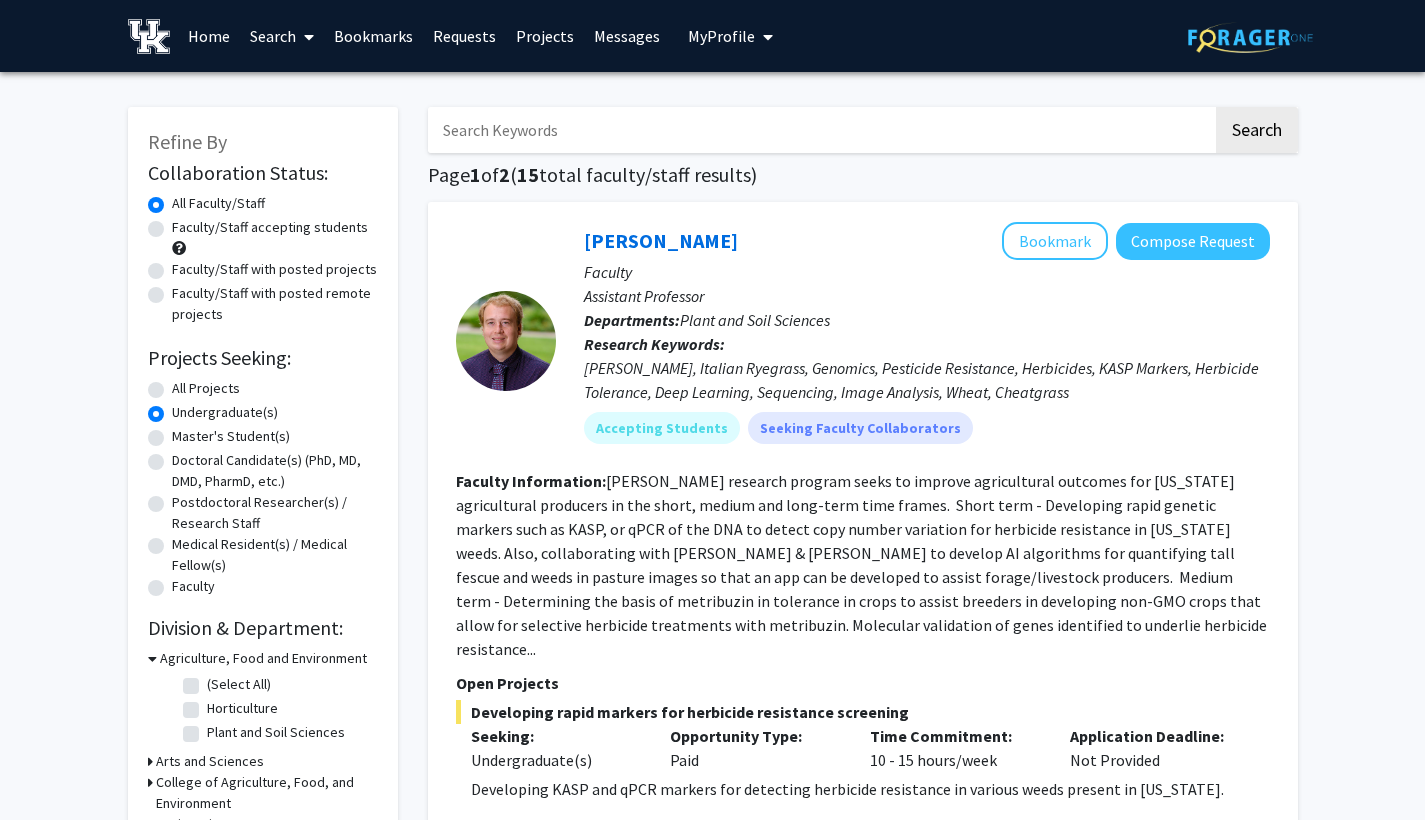 click on "Faculty/Staff accepting students" 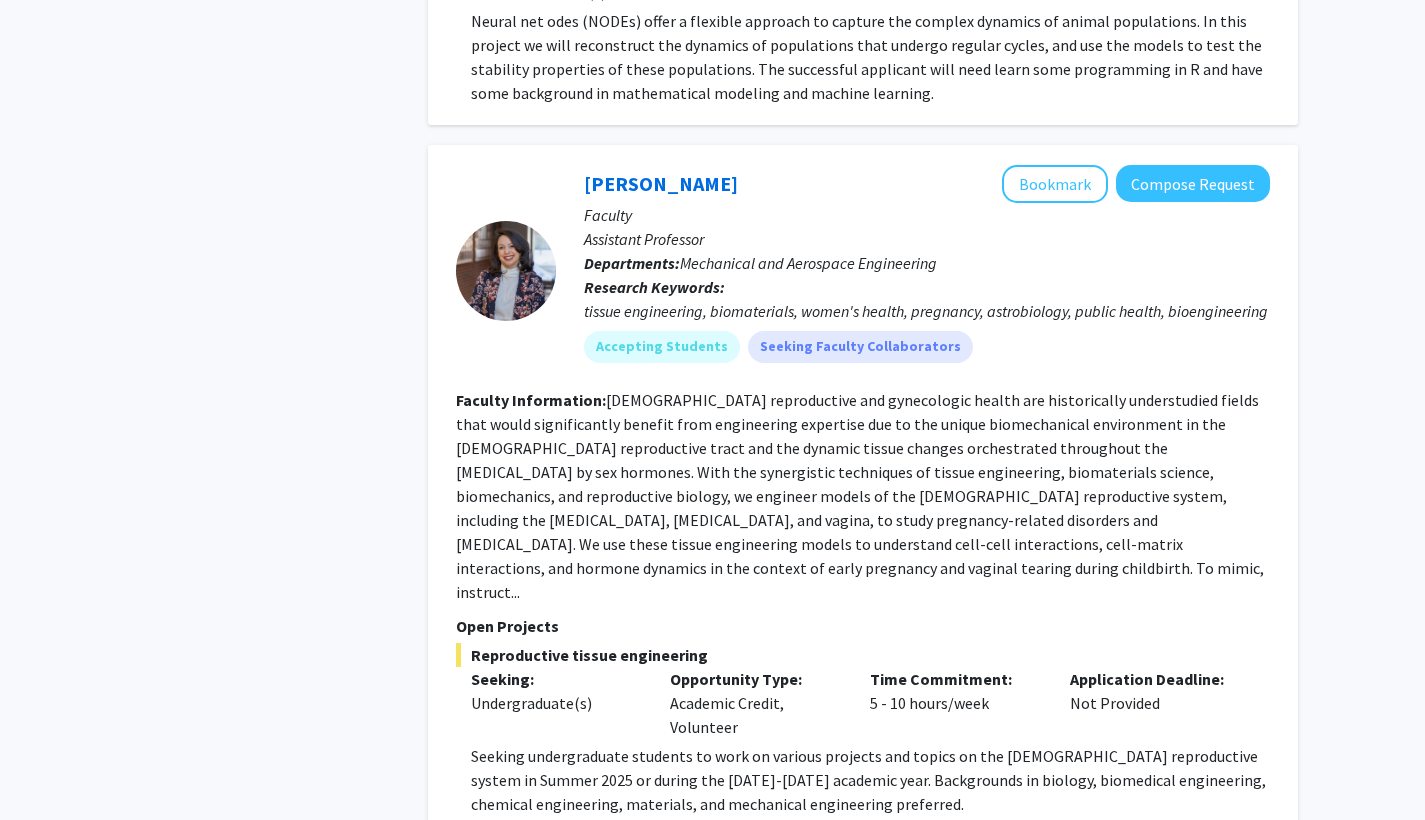 scroll, scrollTop: 7361, scrollLeft: 0, axis: vertical 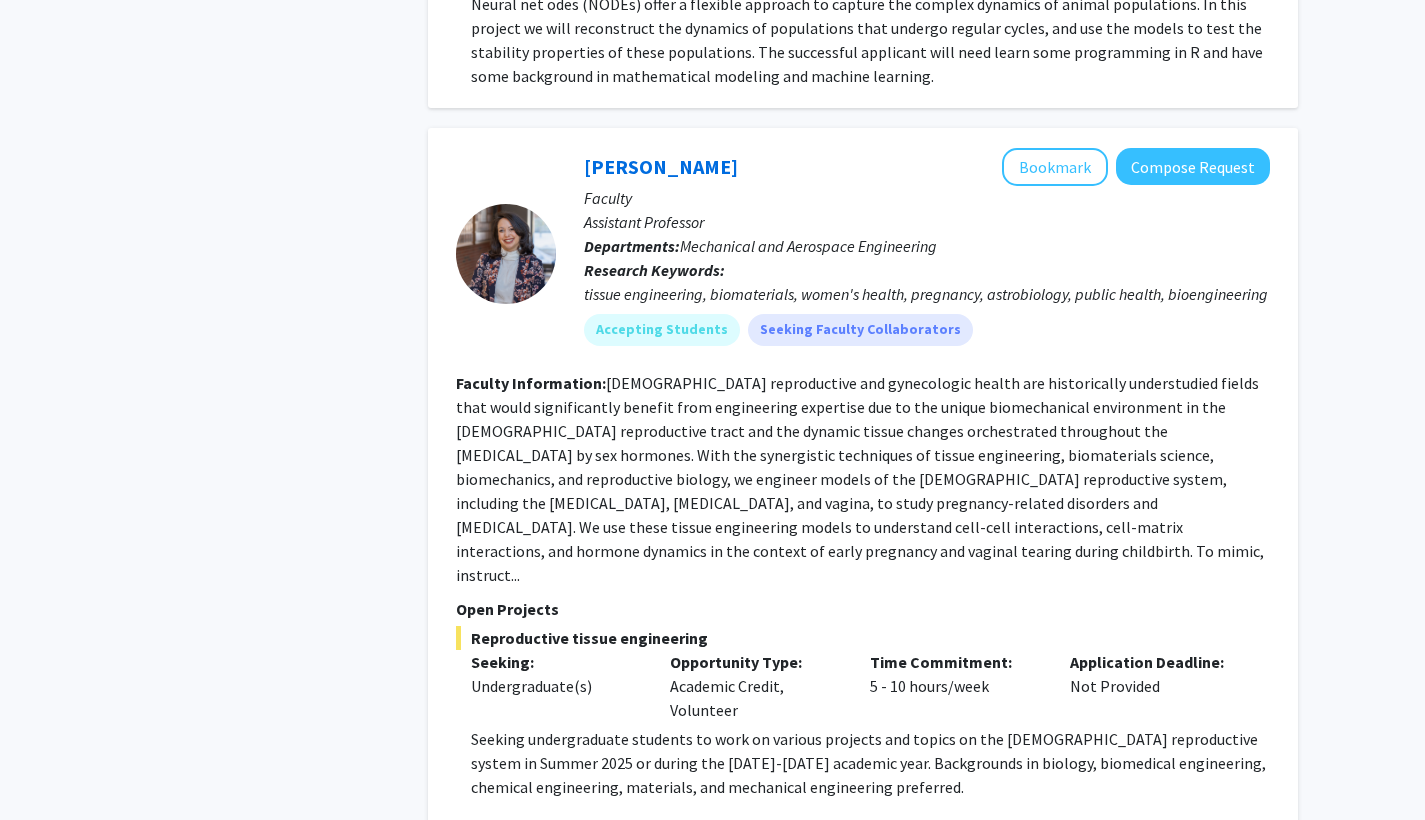 click on "Show more" 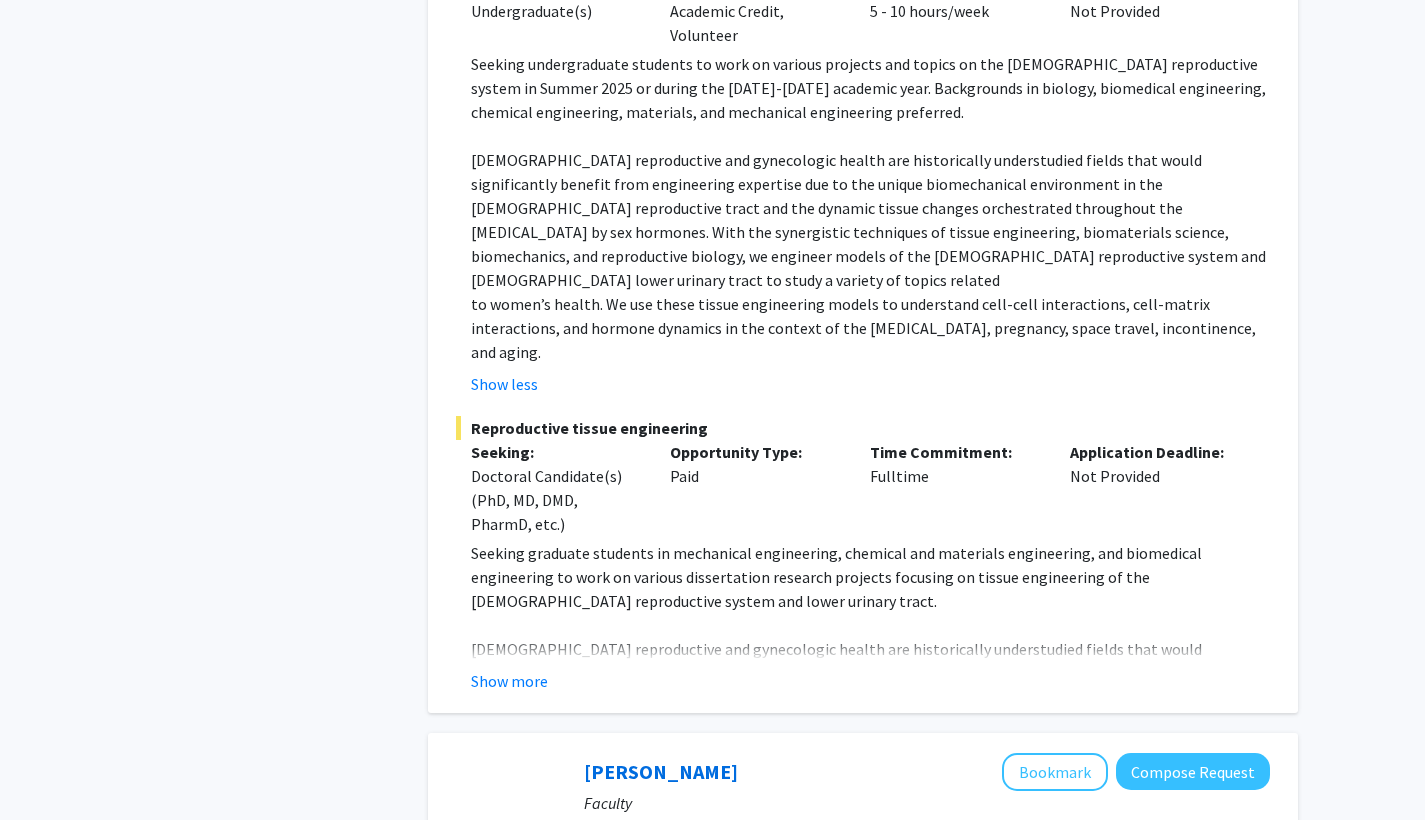 scroll, scrollTop: 8043, scrollLeft: 0, axis: vertical 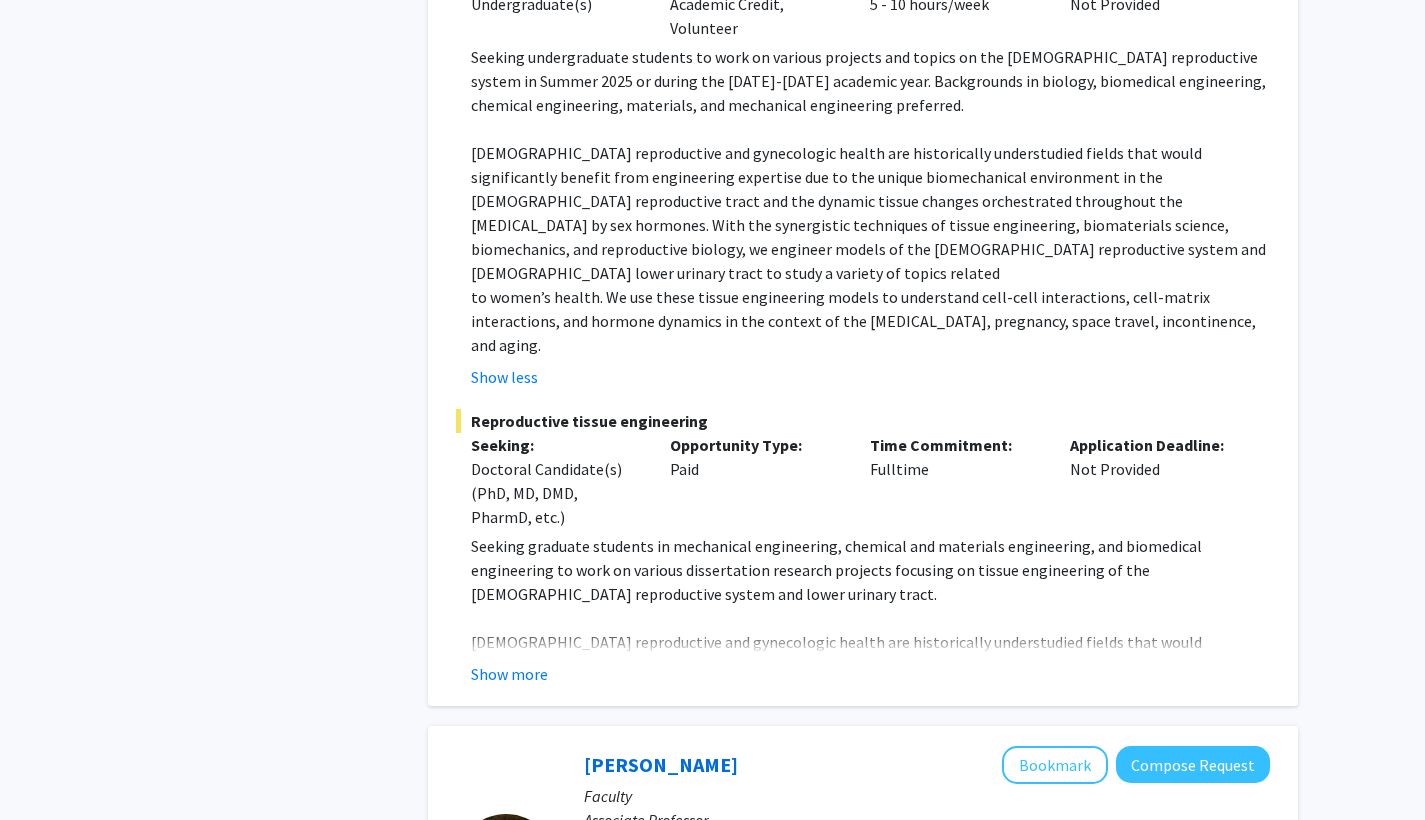 click on "[DEMOGRAPHIC_DATA] reproductive and gynecologic health are historically understudied fields that would significantly benefit from engineering expertise due to the unique biomechanical environment in the [DEMOGRAPHIC_DATA] reproductive tract and the dynamic tissue changes orchestrated throughout the [MEDICAL_DATA] by sex hormones. With the synergistic techniques of tissue engineering, biomaterials science, biomechanics, and reproductive biology, we engineer models of the [DEMOGRAPHIC_DATA] reproductive system and [DEMOGRAPHIC_DATA] lower urinary tract to study a variety of topics related" 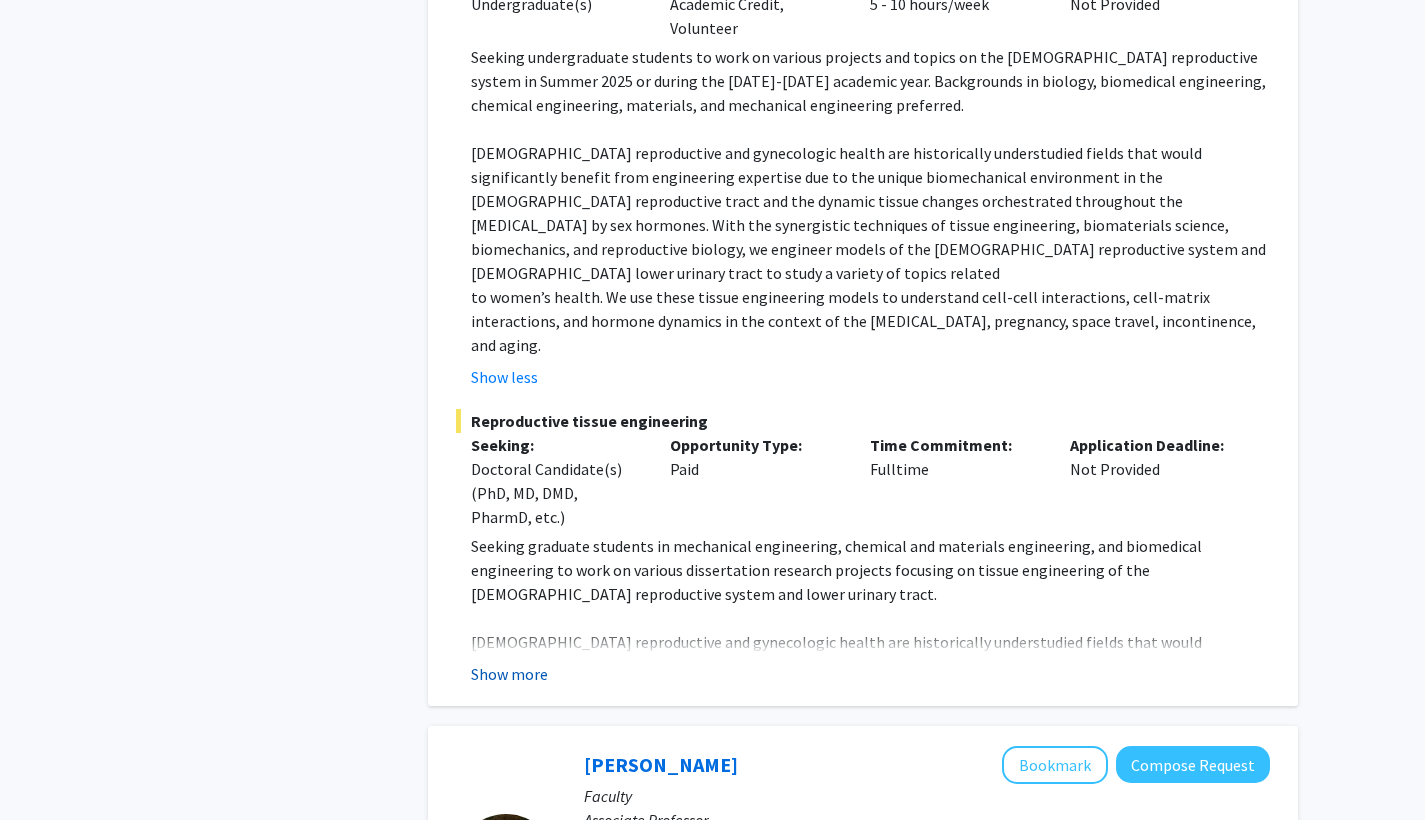 click on "Show more" 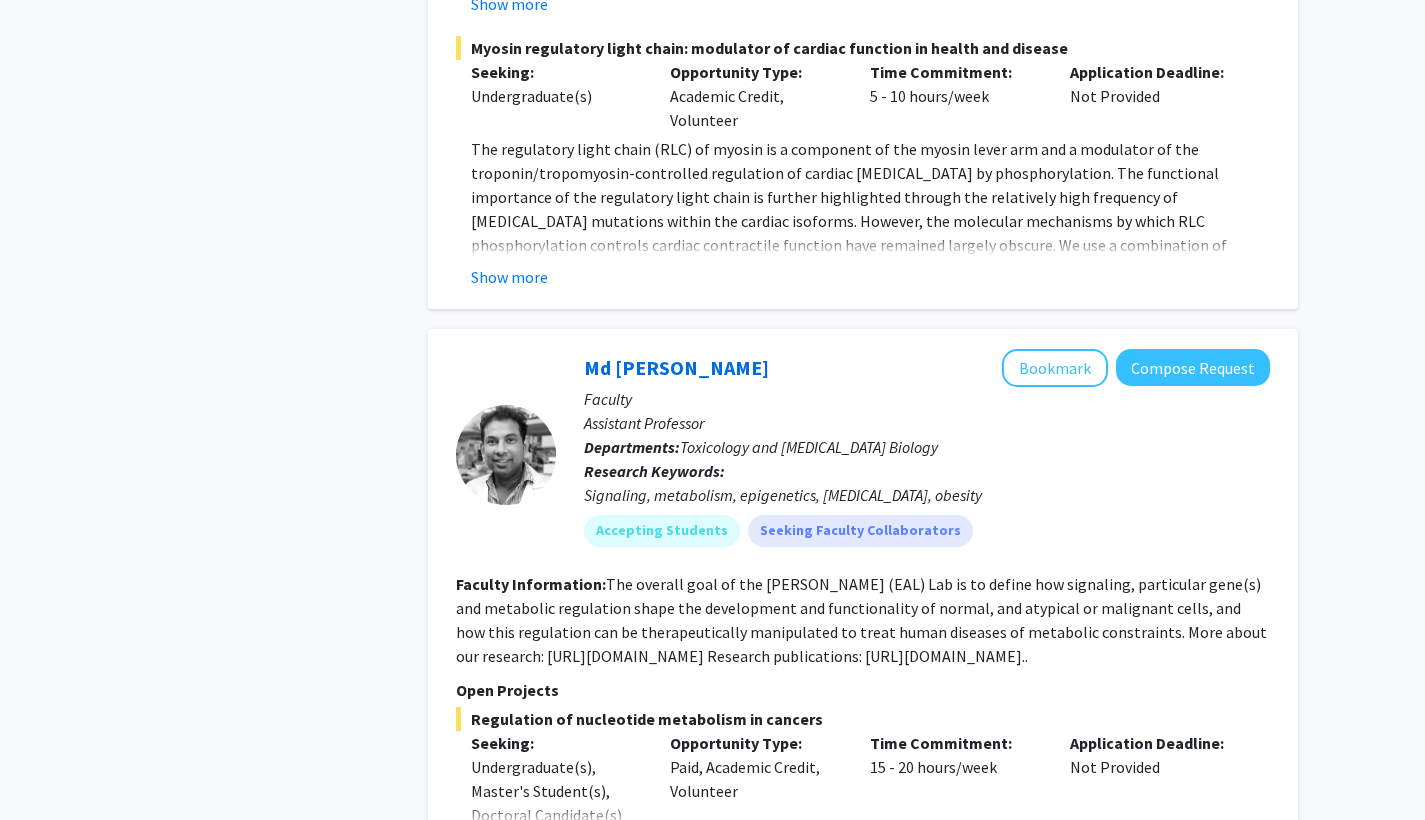 scroll, scrollTop: 9968, scrollLeft: 0, axis: vertical 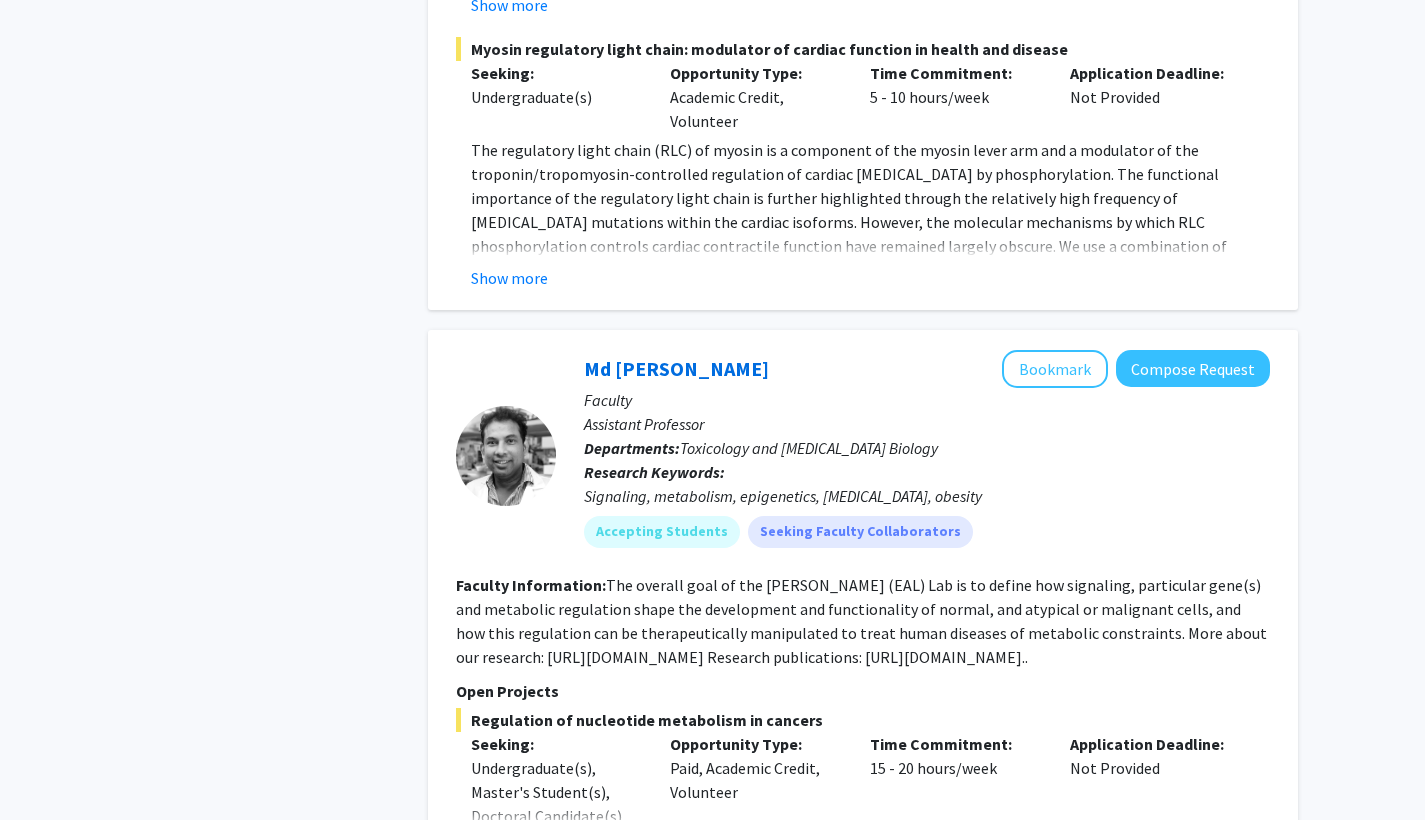 click on "2" 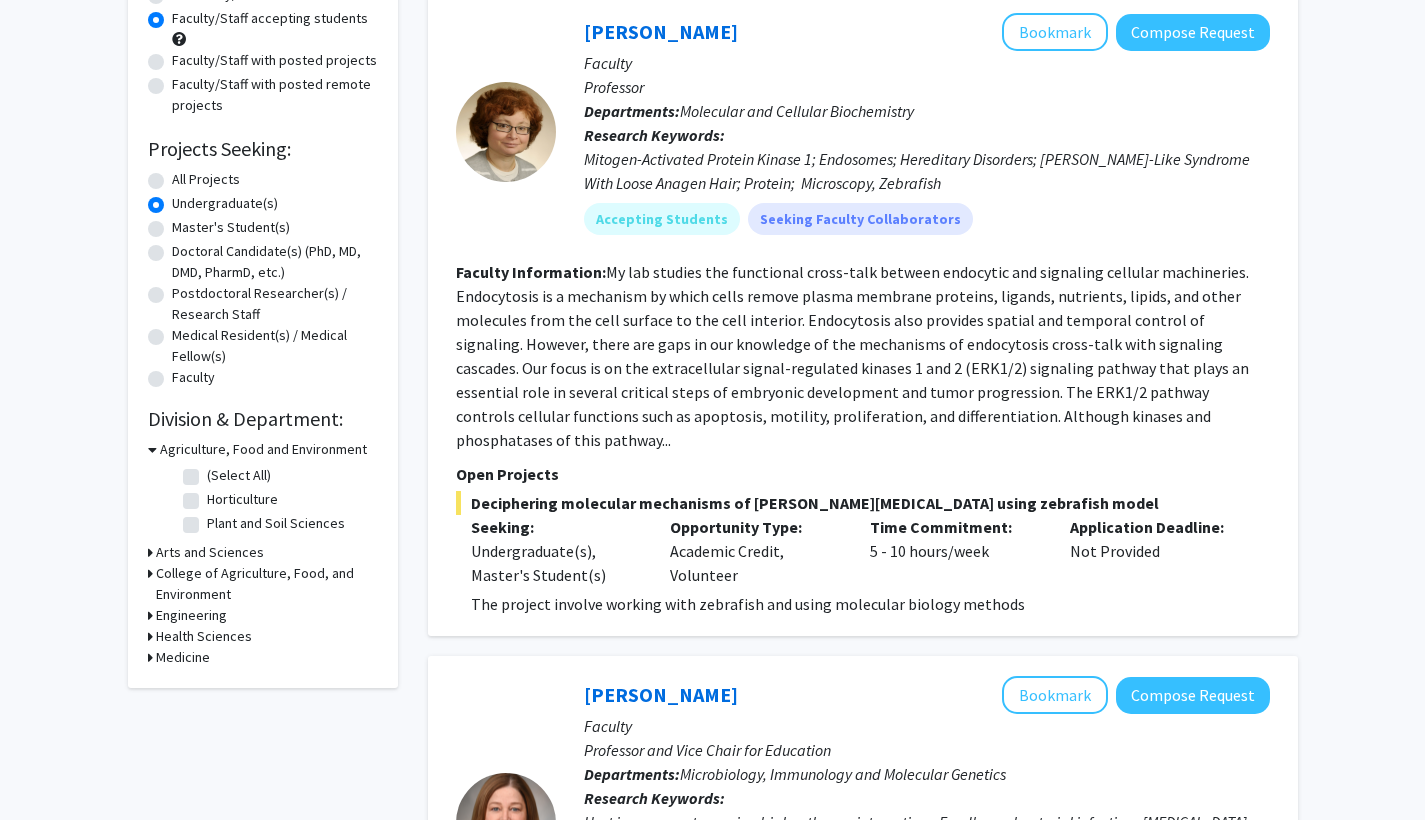 scroll, scrollTop: 214, scrollLeft: 0, axis: vertical 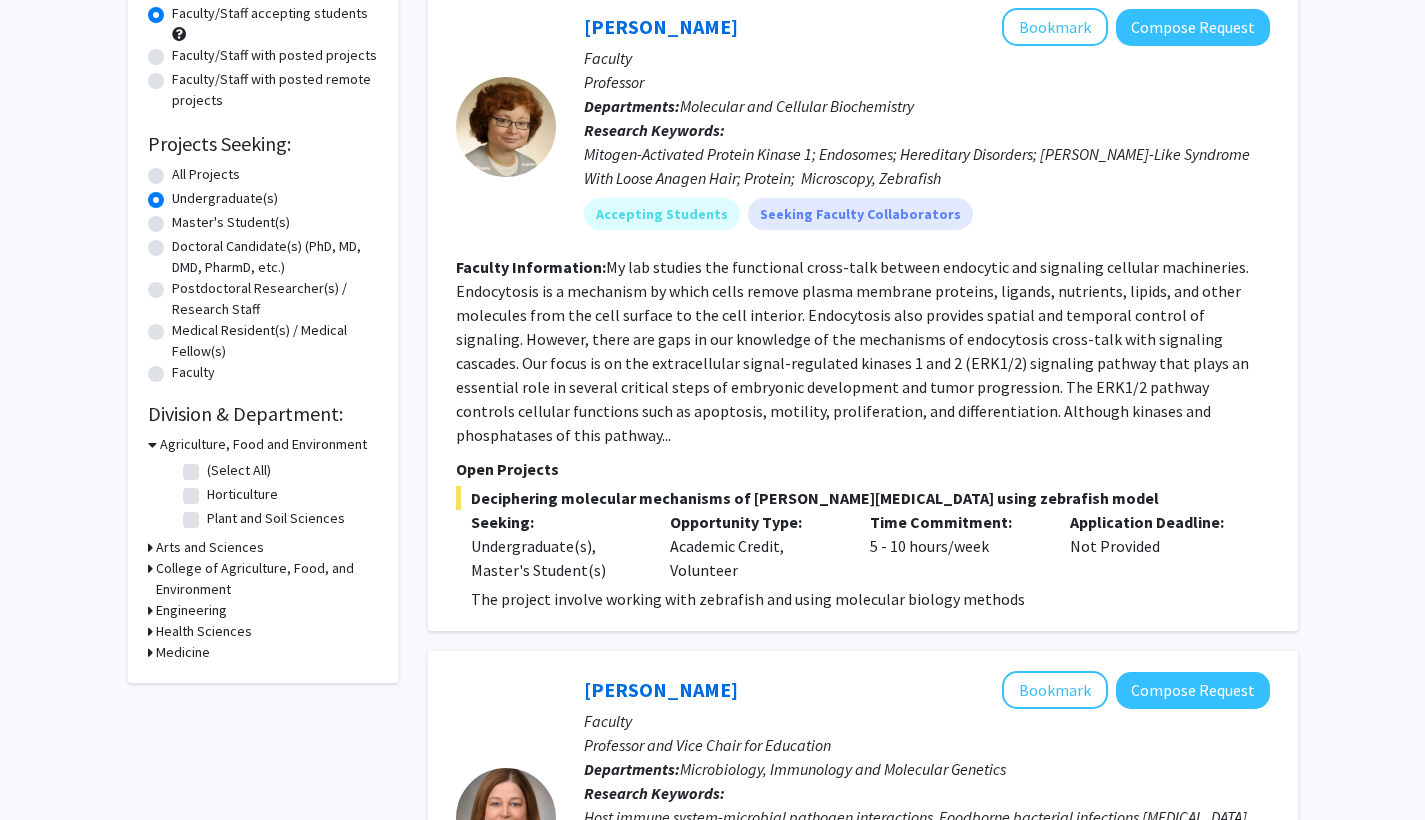 click on "Health Sciences" at bounding box center [204, 631] 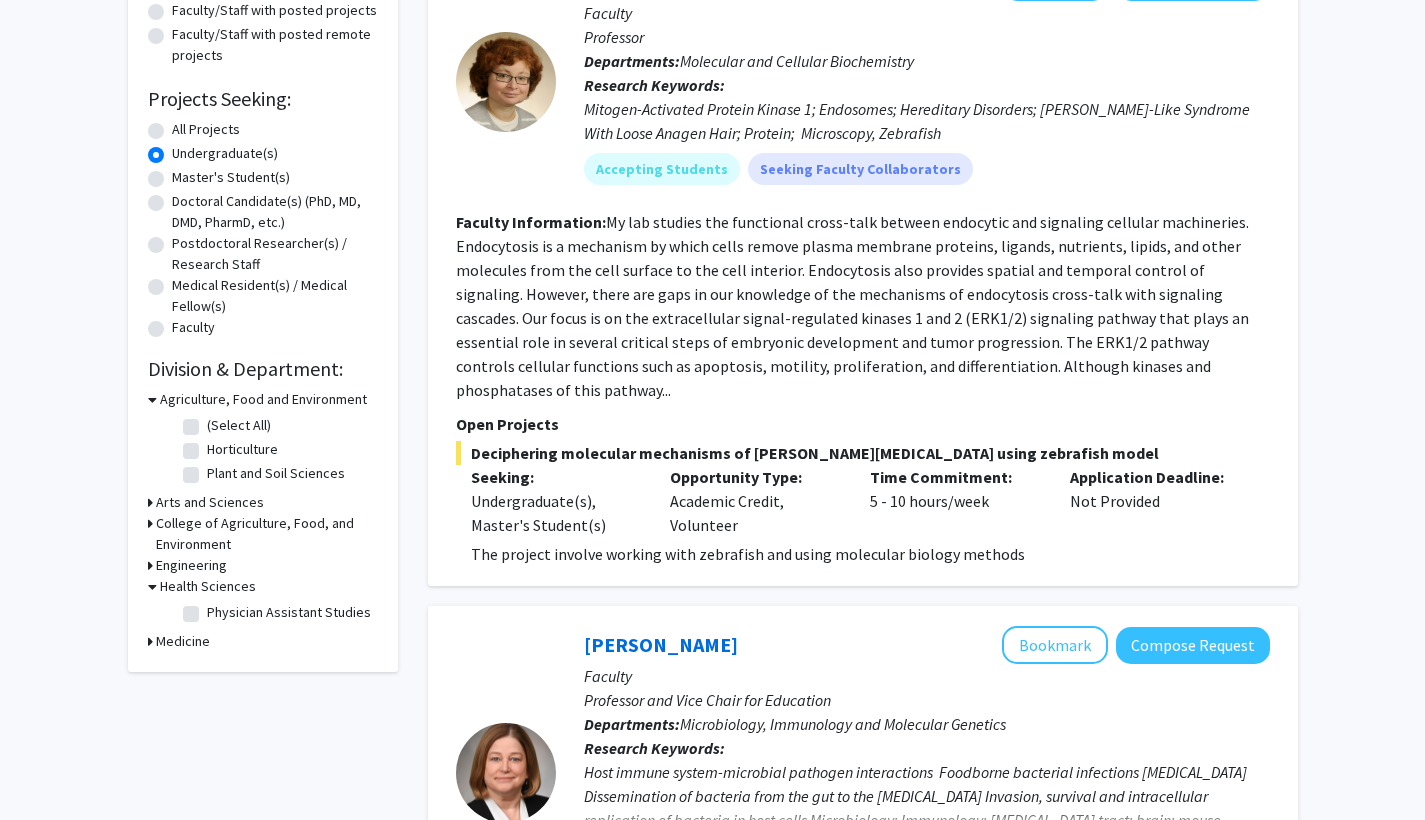 scroll, scrollTop: 261, scrollLeft: 0, axis: vertical 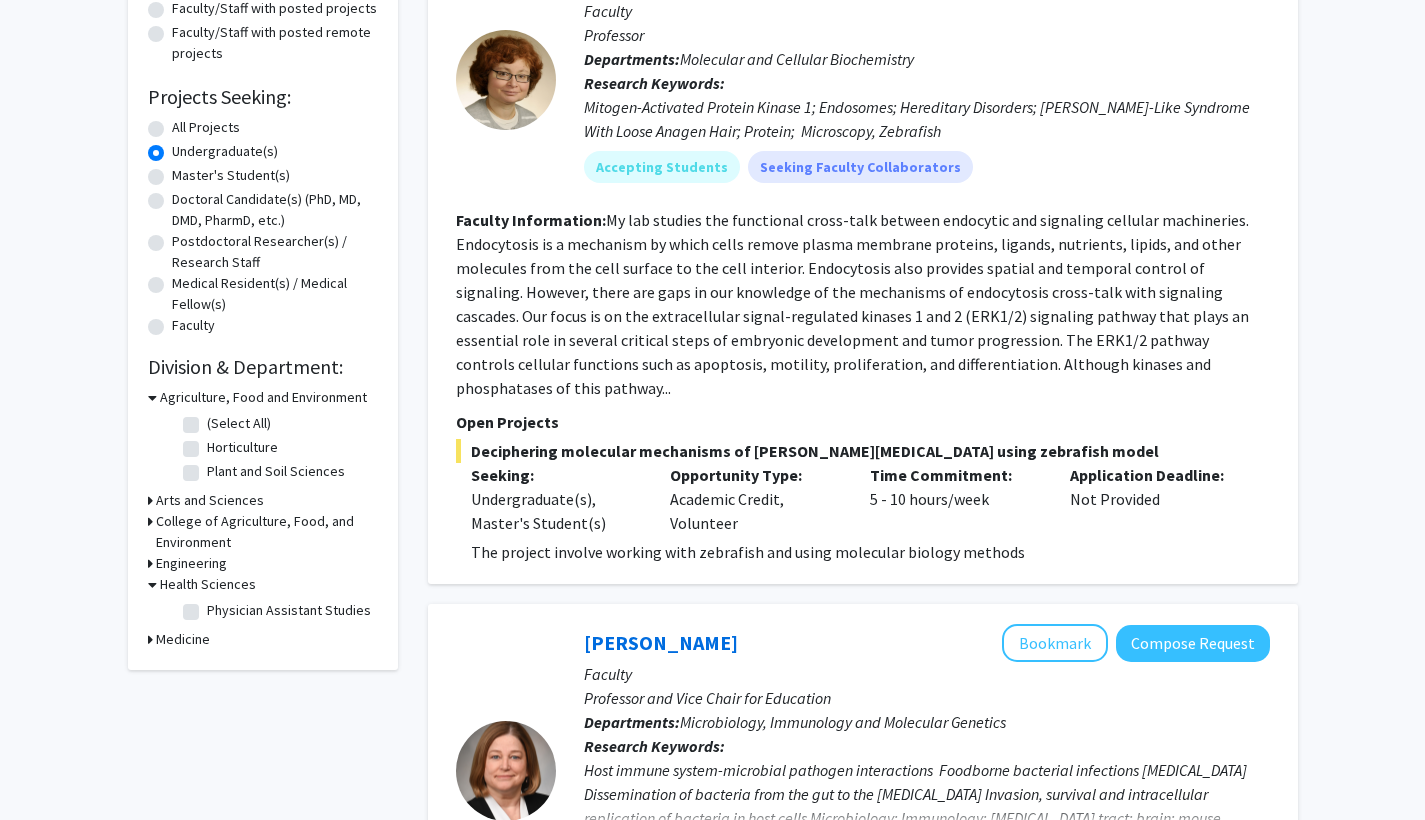 click on "Medicine" at bounding box center (183, 639) 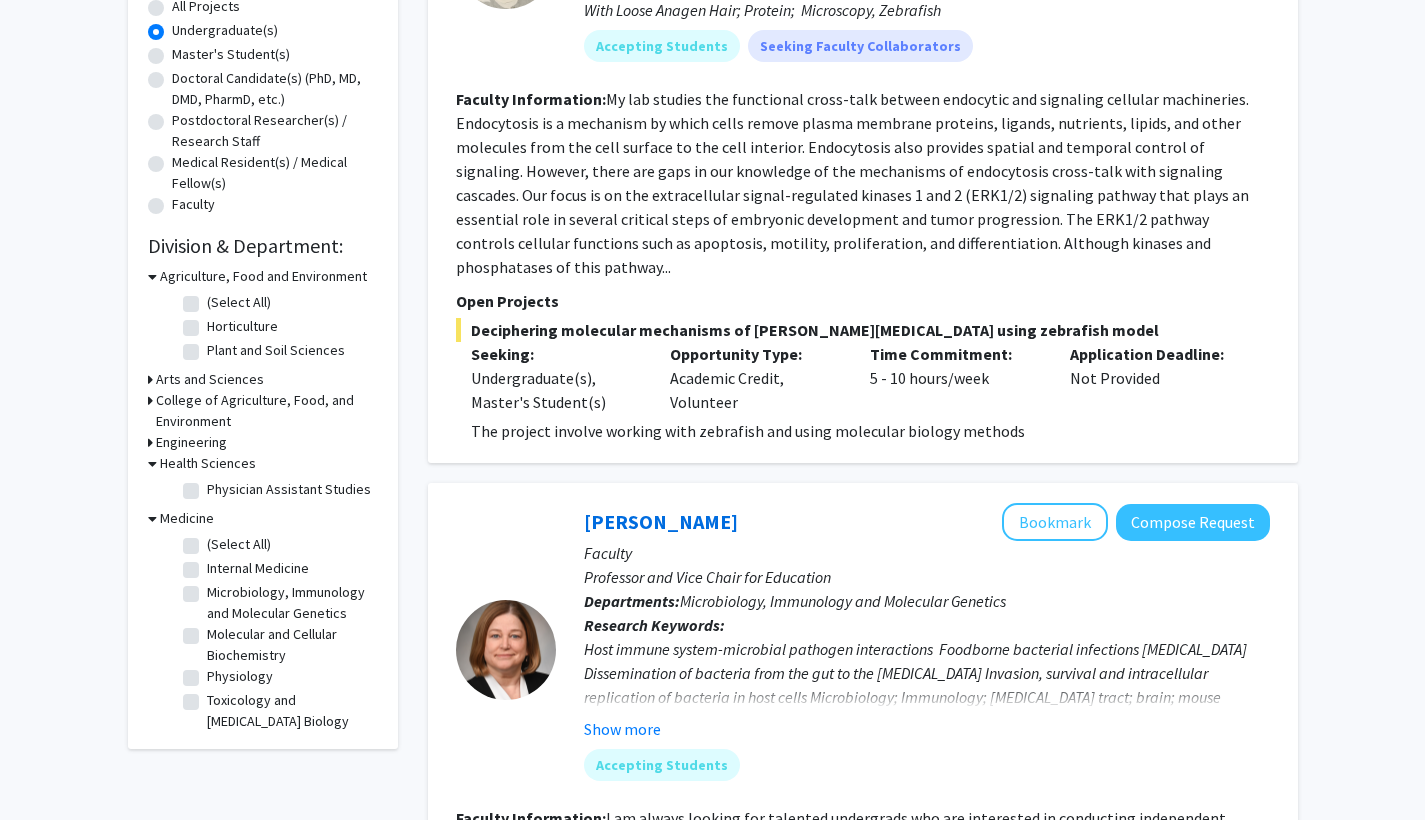 scroll, scrollTop: 392, scrollLeft: 0, axis: vertical 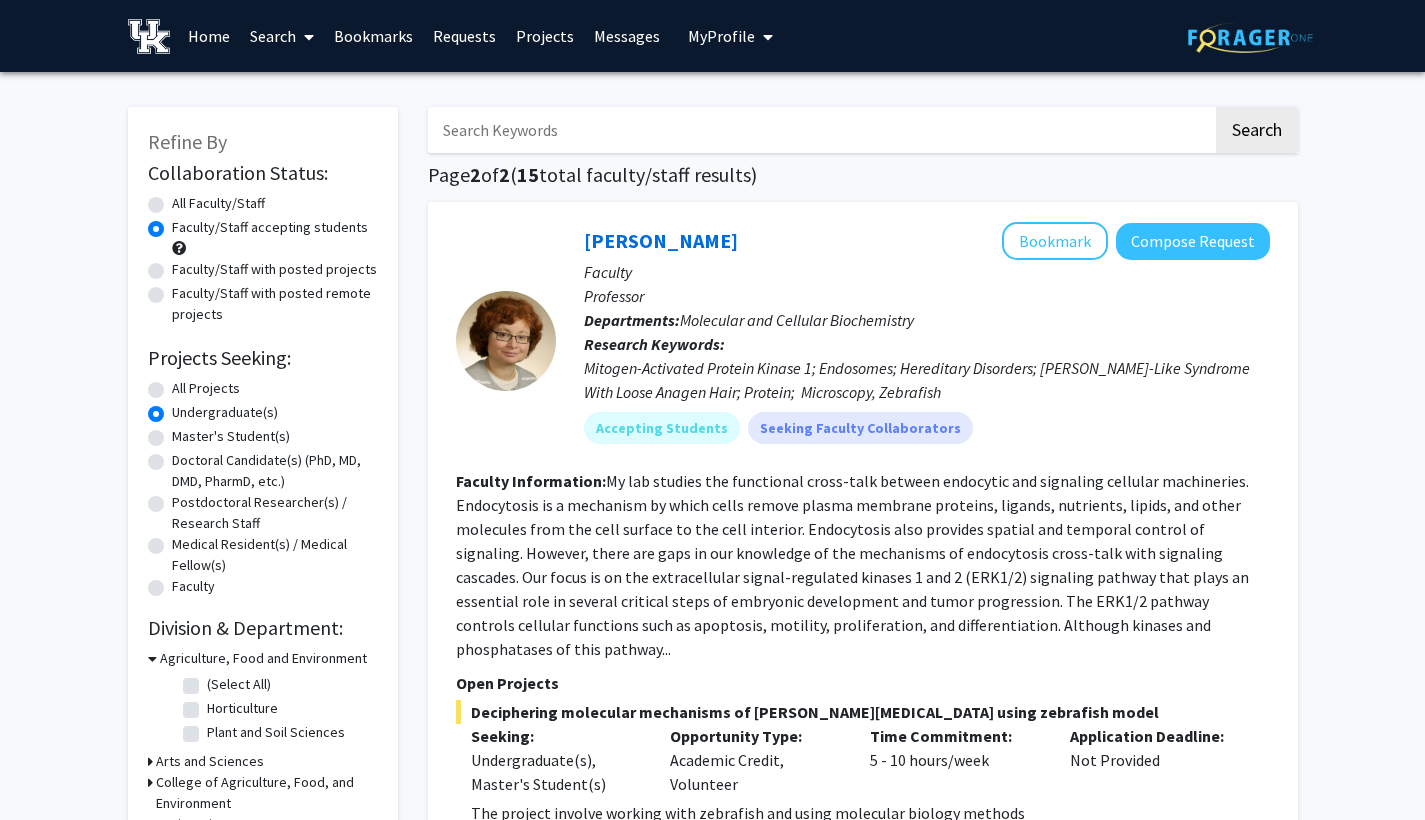 click on "Faculty/Staff with posted remote projects" 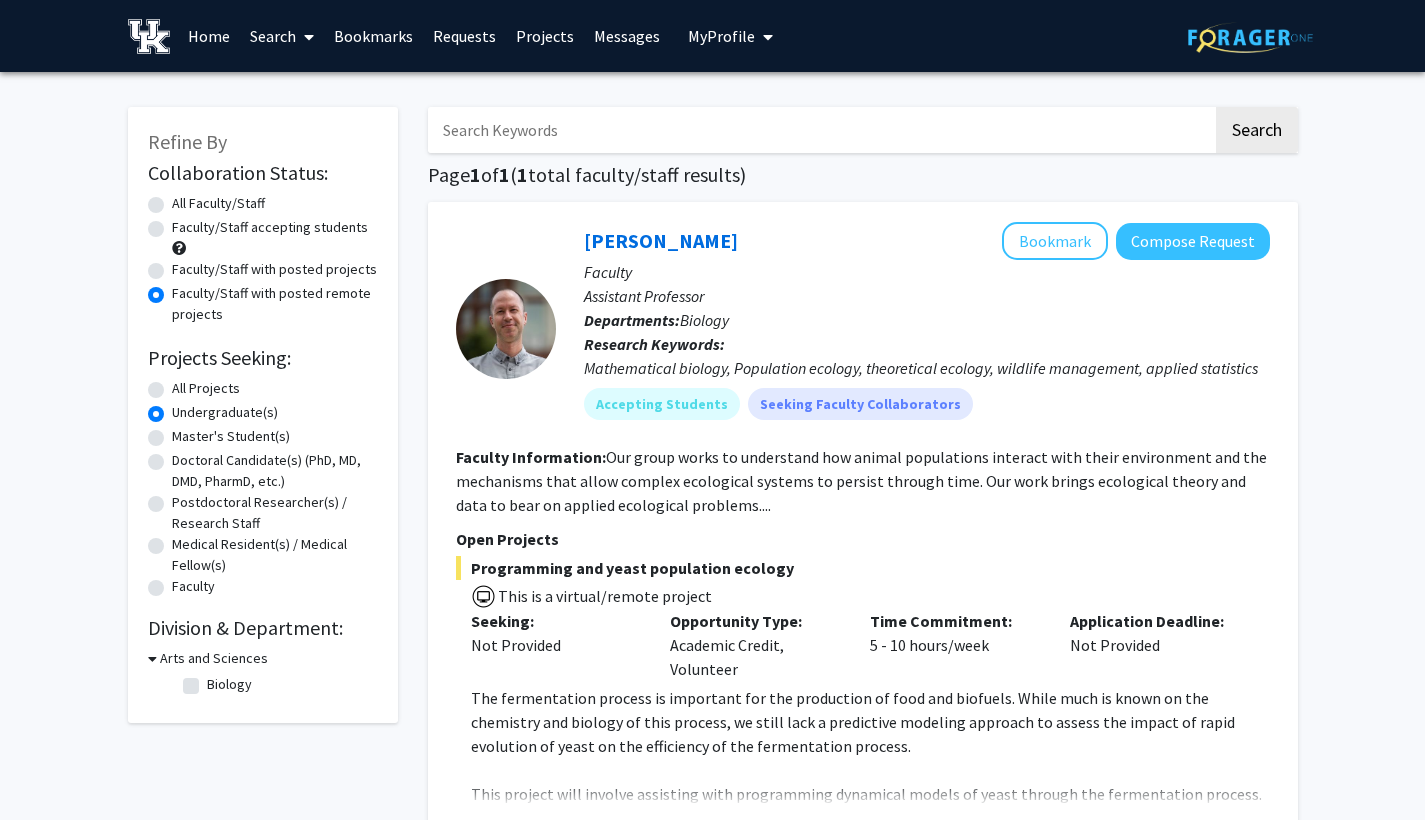 click on "Search" at bounding box center (282, 36) 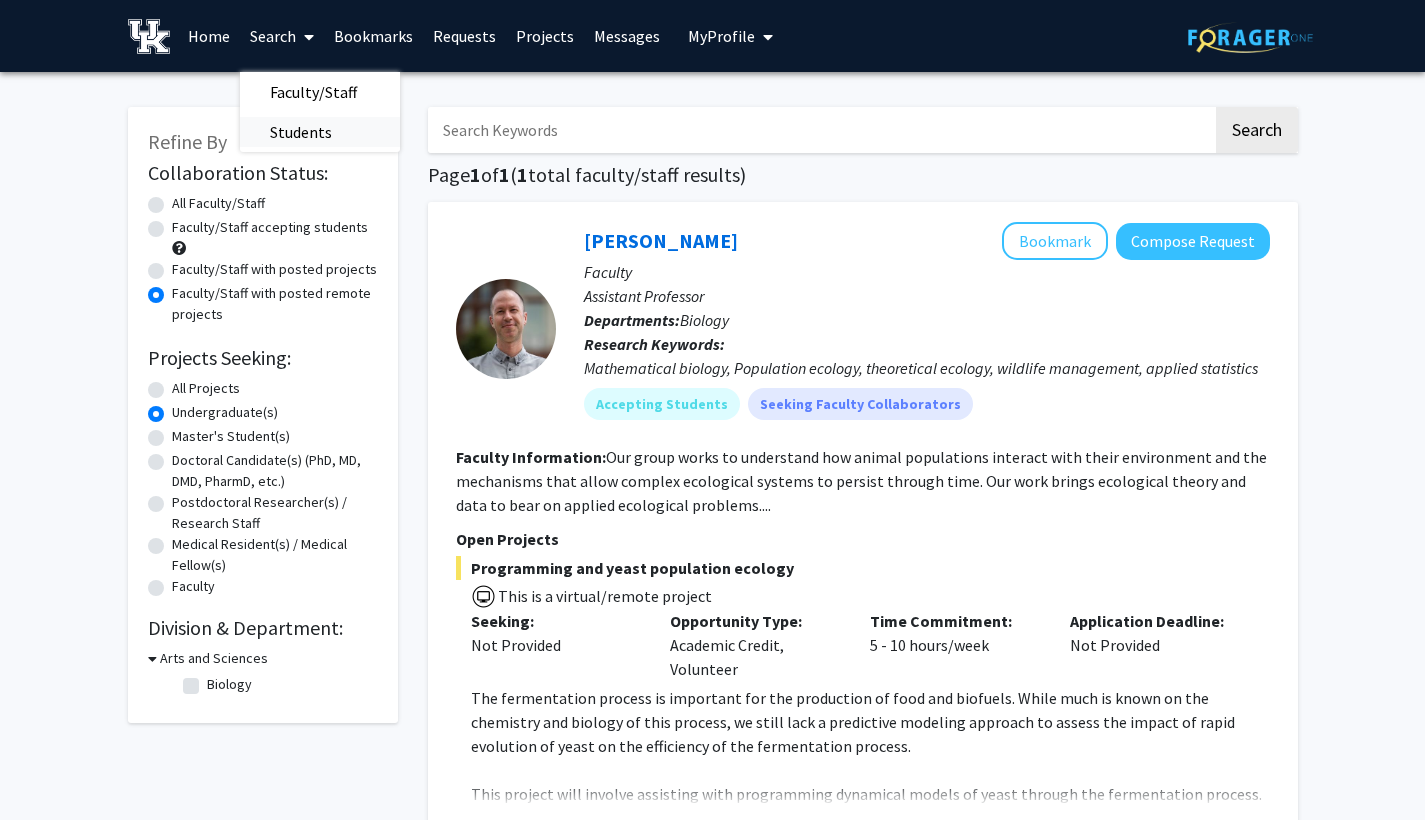 click on "Students" at bounding box center (301, 132) 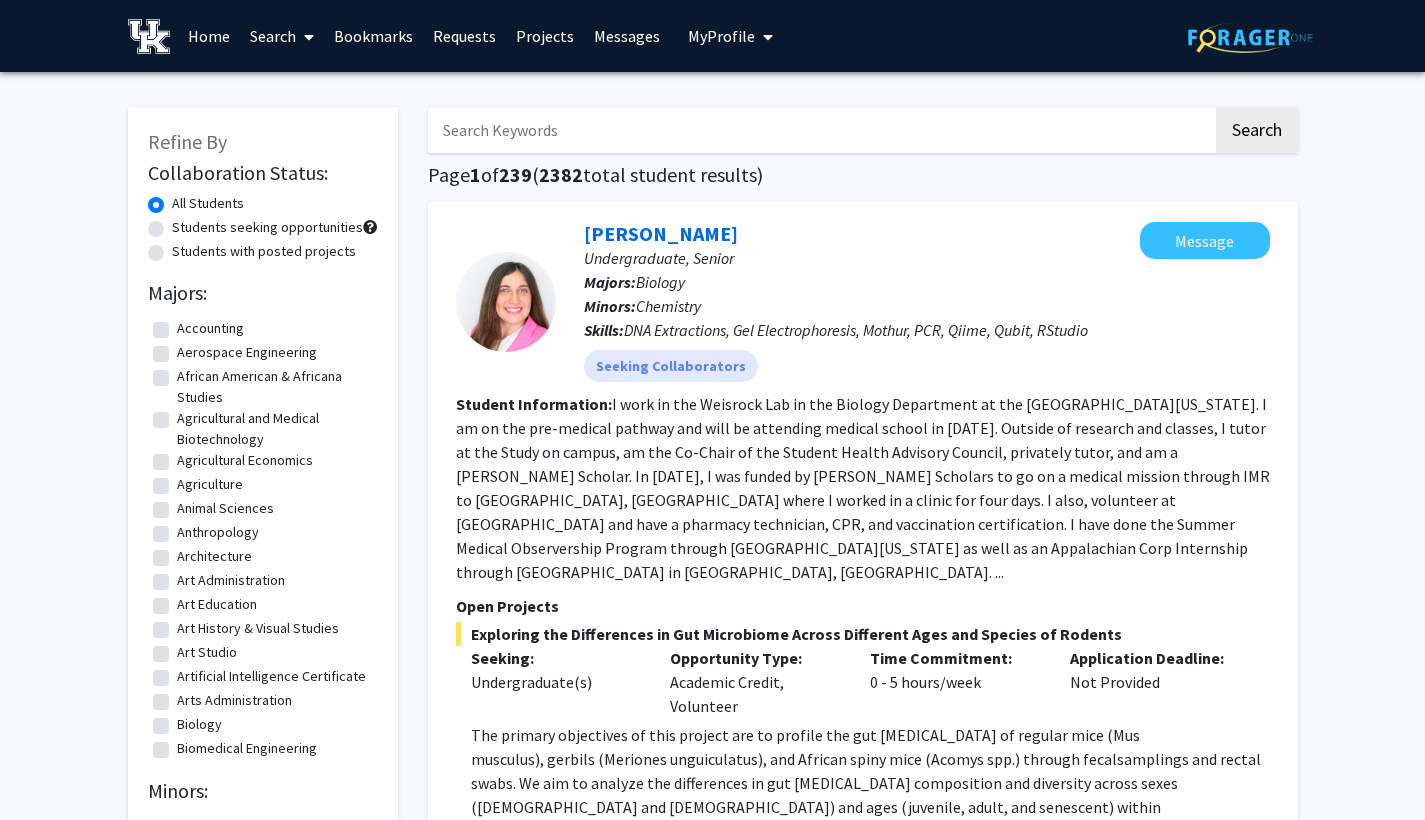scroll, scrollTop: 0, scrollLeft: 0, axis: both 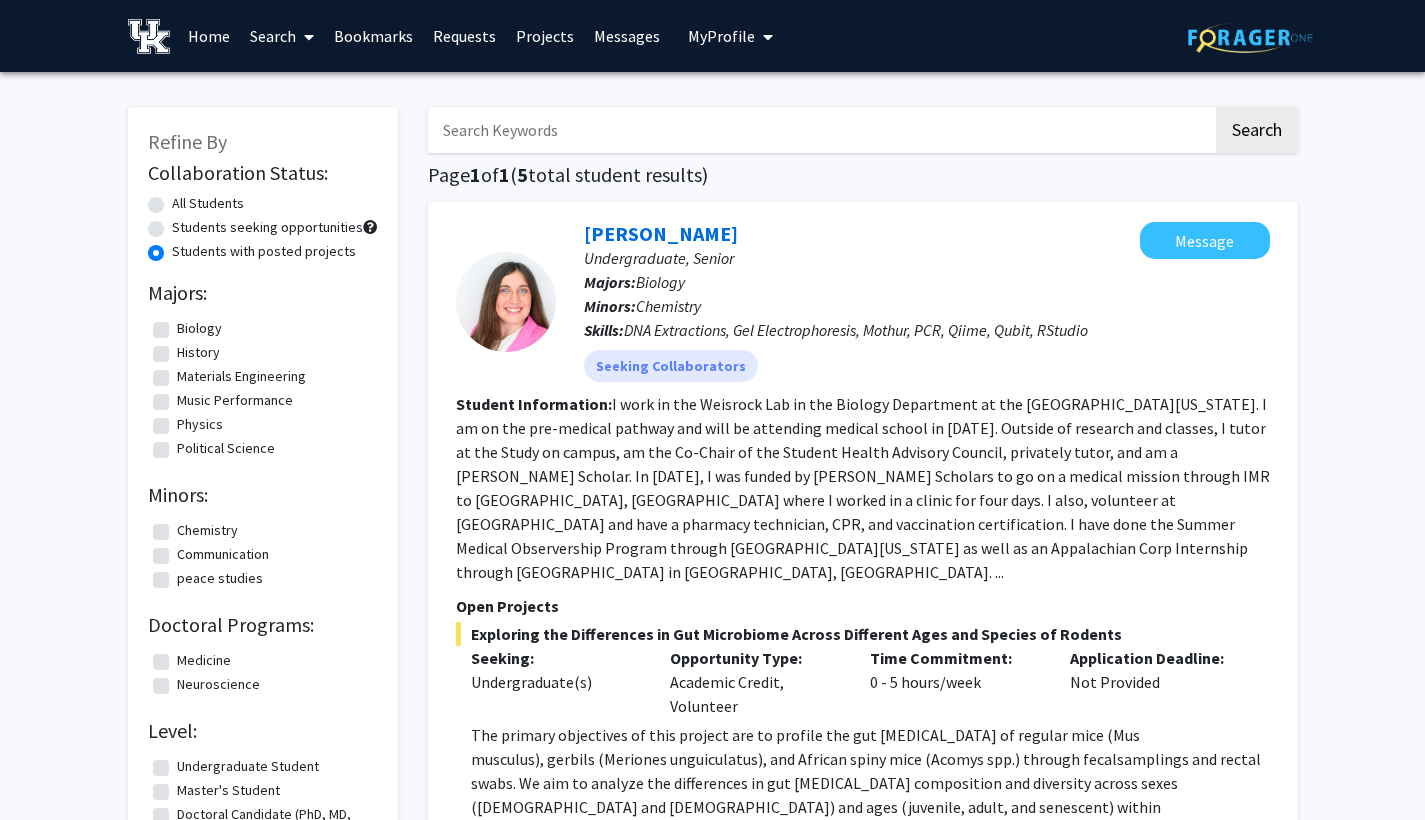 click on "Projects" at bounding box center [545, 36] 